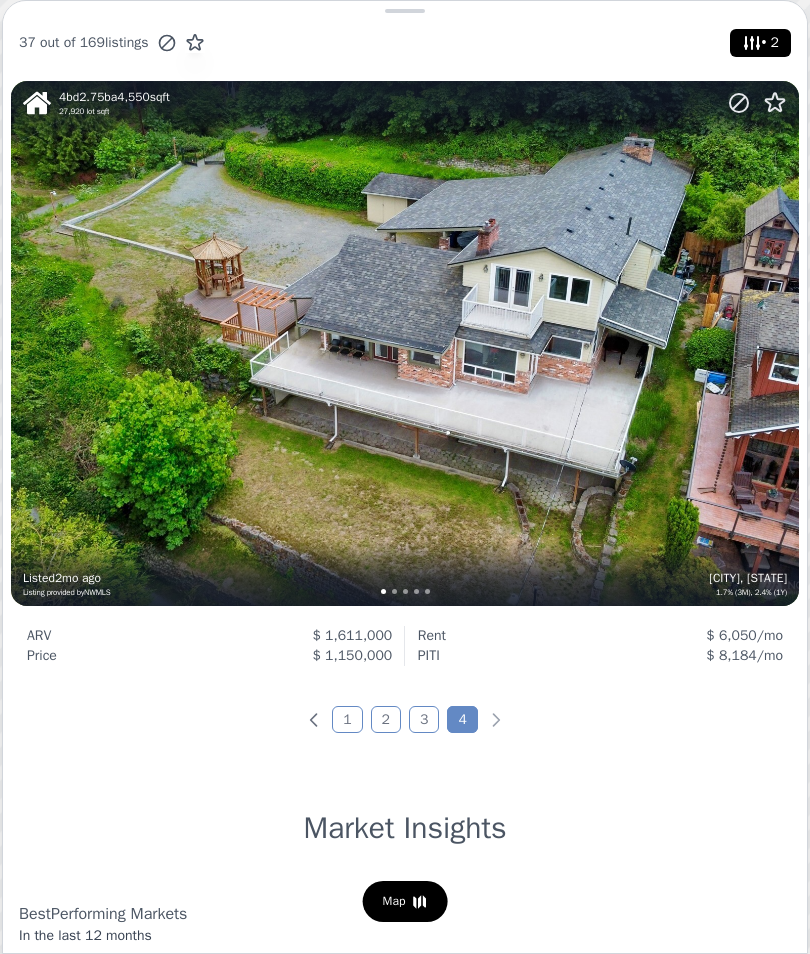 scroll, scrollTop: 0, scrollLeft: 0, axis: both 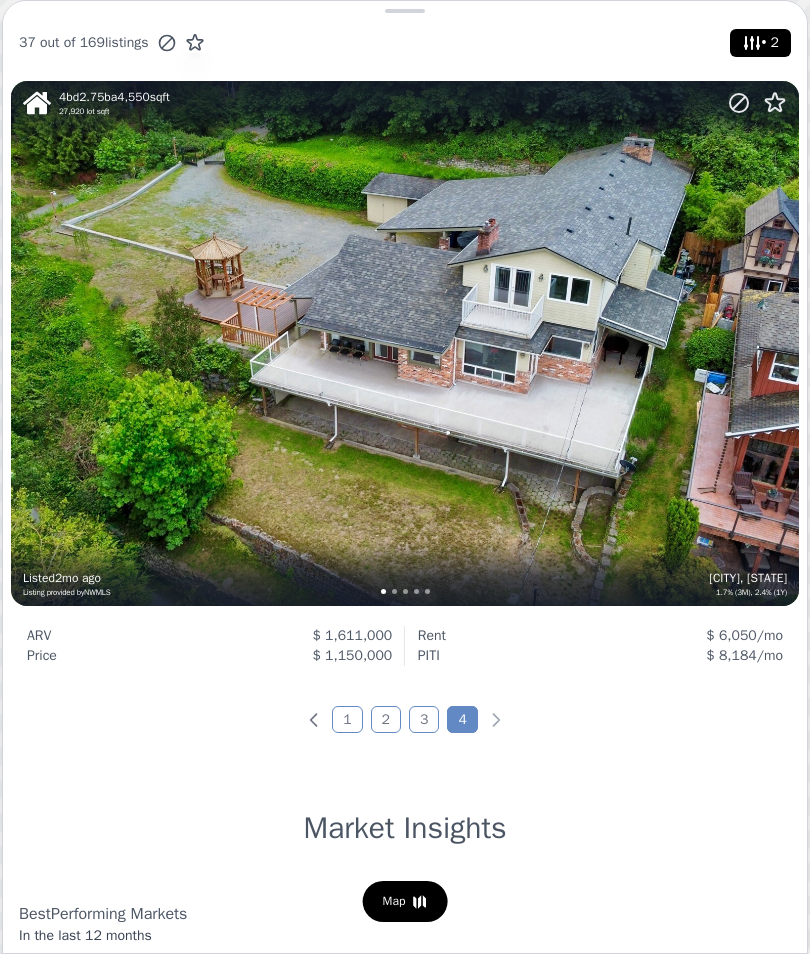click on "4 bd  2.75 ba  4,550 sqft  27,920   lot sqft Federal Way, WA 1.7% (3M), 2.4% (1Y) Listed  2mo ago Listing provided by  NWMLS" at bounding box center (405, 343) 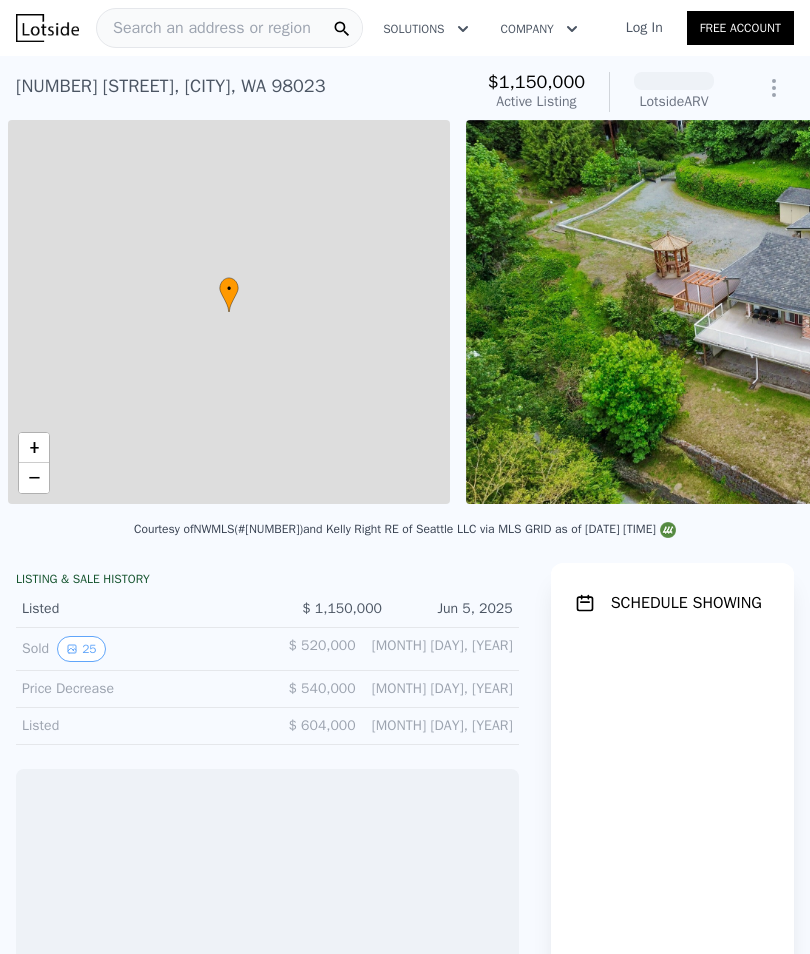 scroll, scrollTop: 0, scrollLeft: 0, axis: both 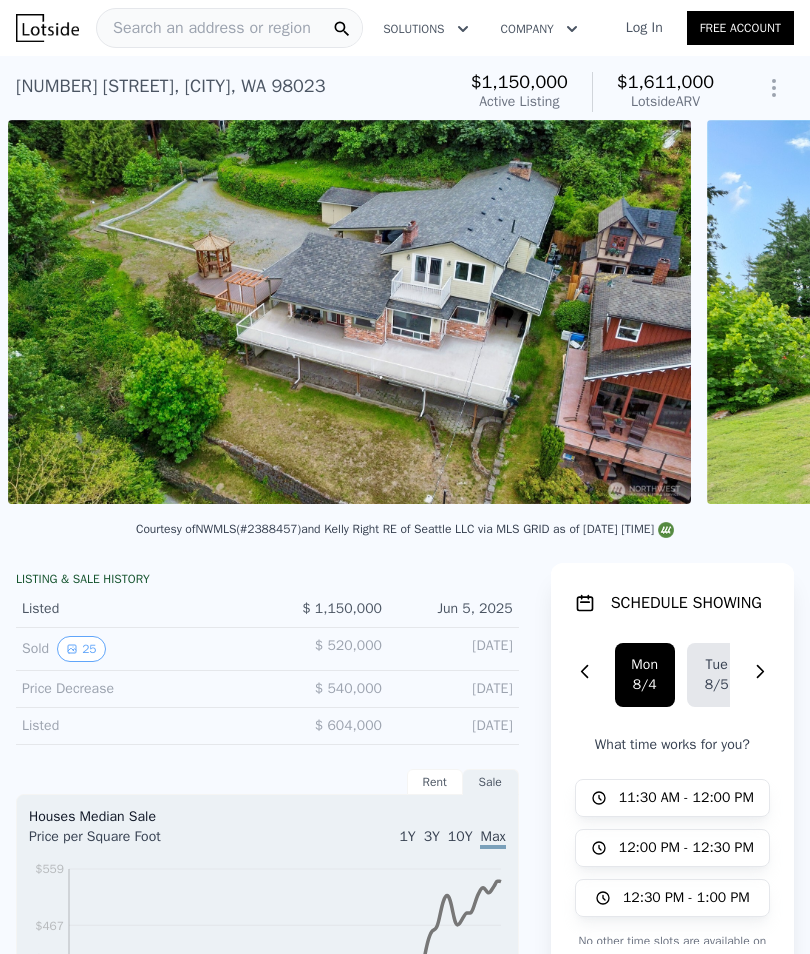 click at bounding box center (349, 312) 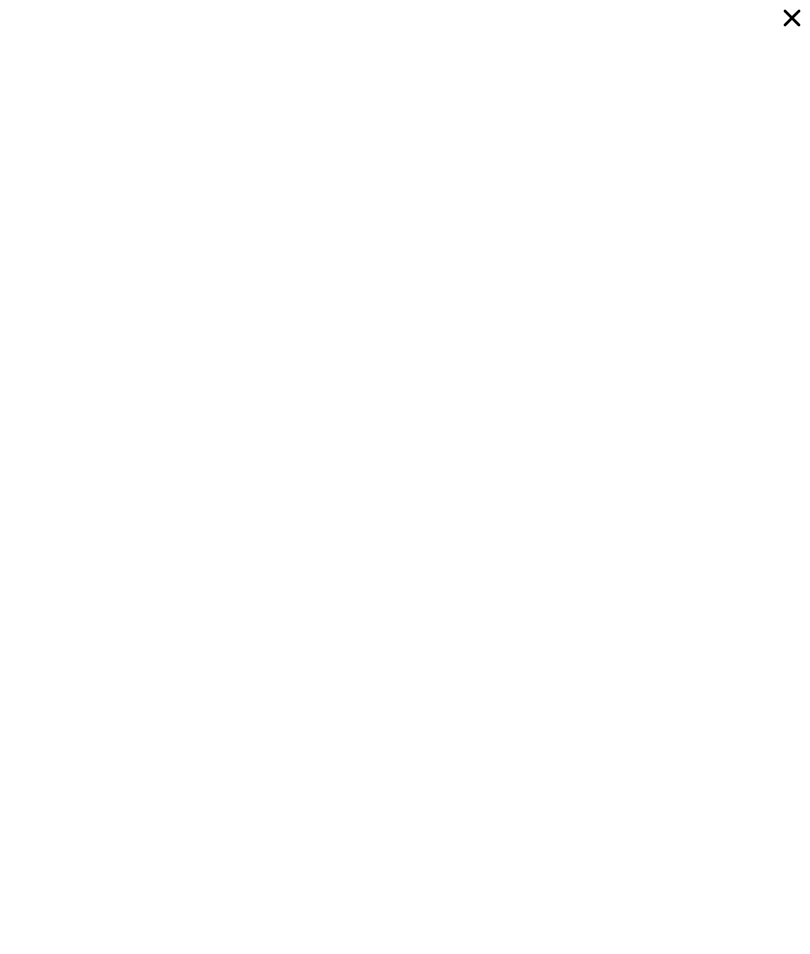 scroll, scrollTop: 1053, scrollLeft: 0, axis: vertical 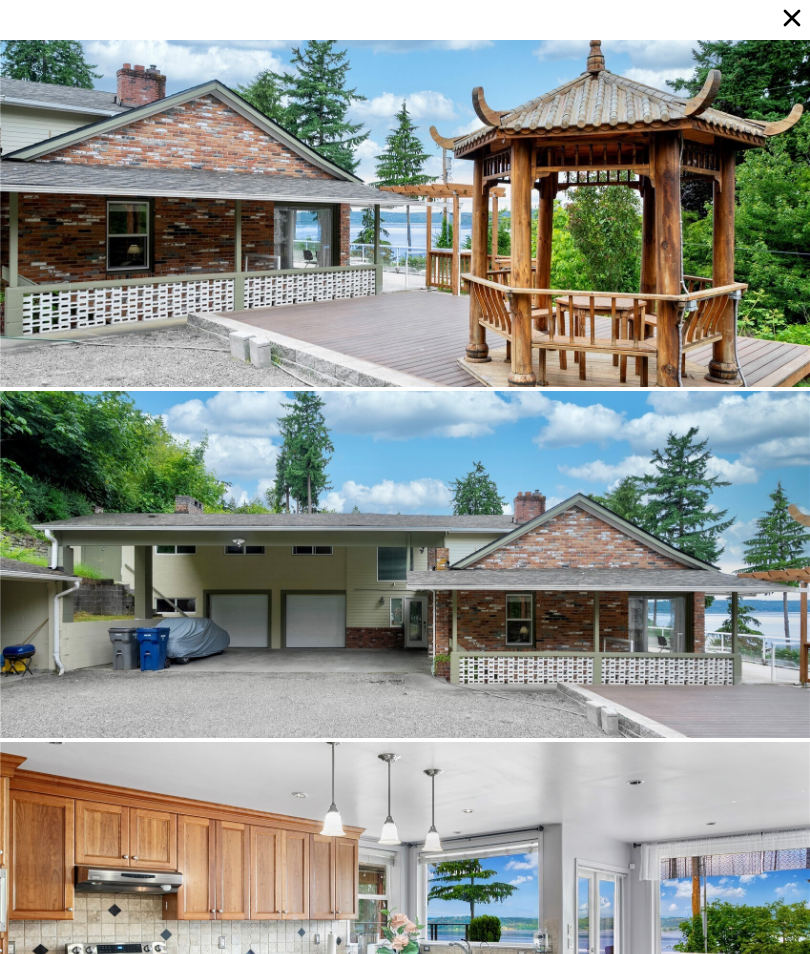 click at bounding box center (405, 213) 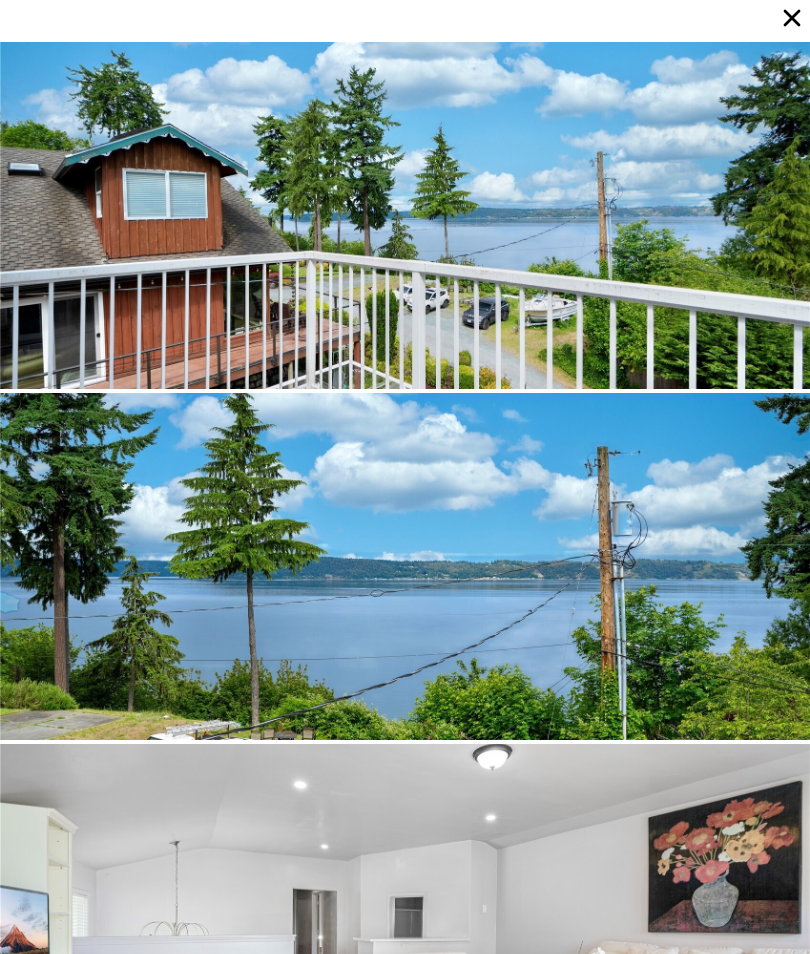 scroll, scrollTop: 9828, scrollLeft: 0, axis: vertical 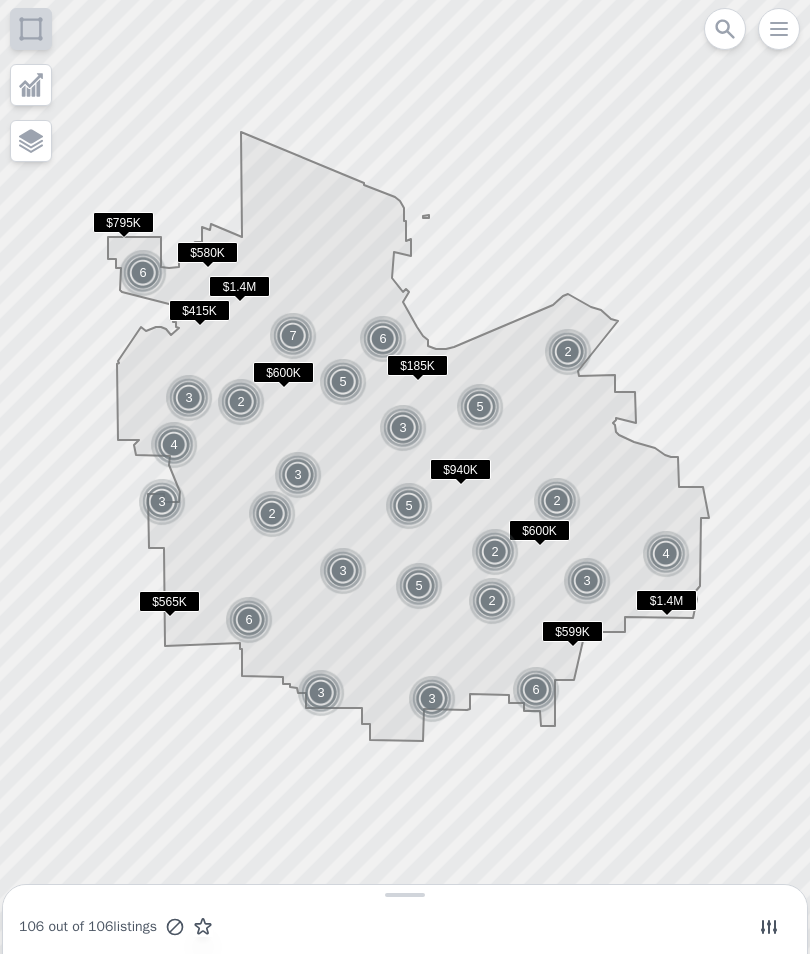 click 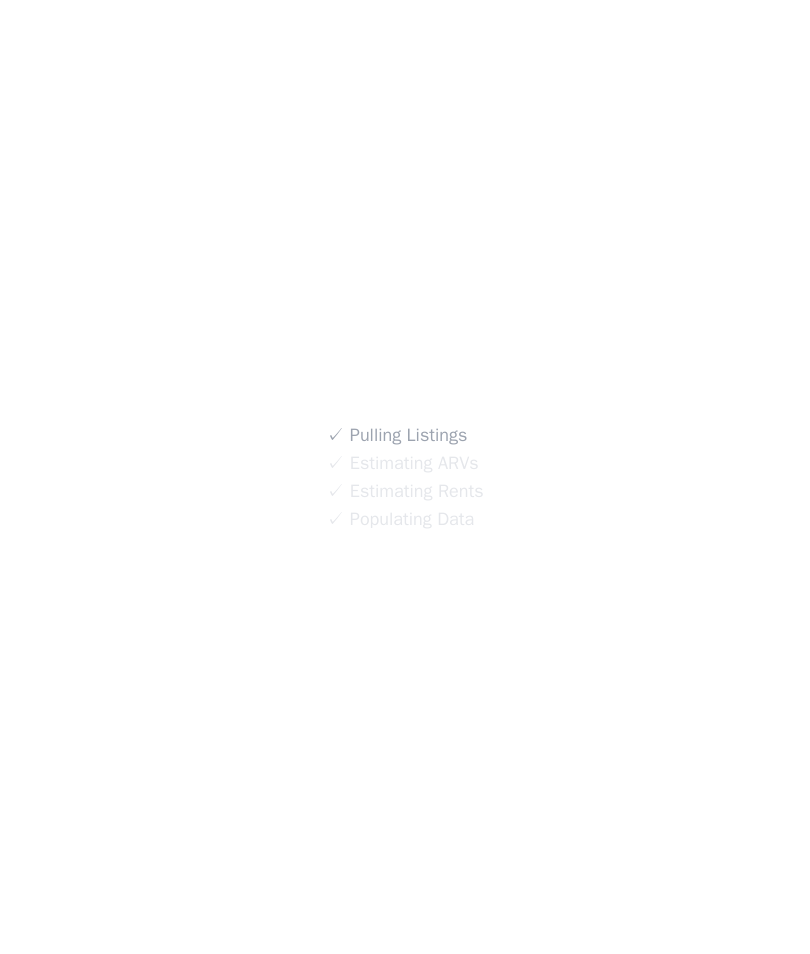 scroll, scrollTop: 0, scrollLeft: 0, axis: both 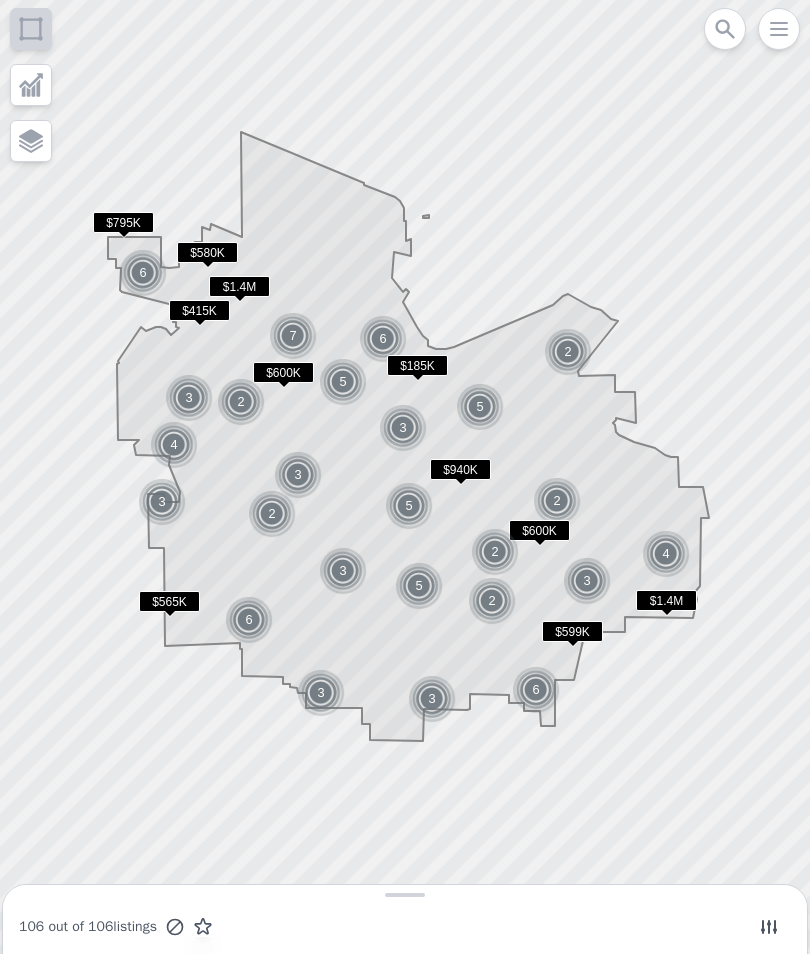 click 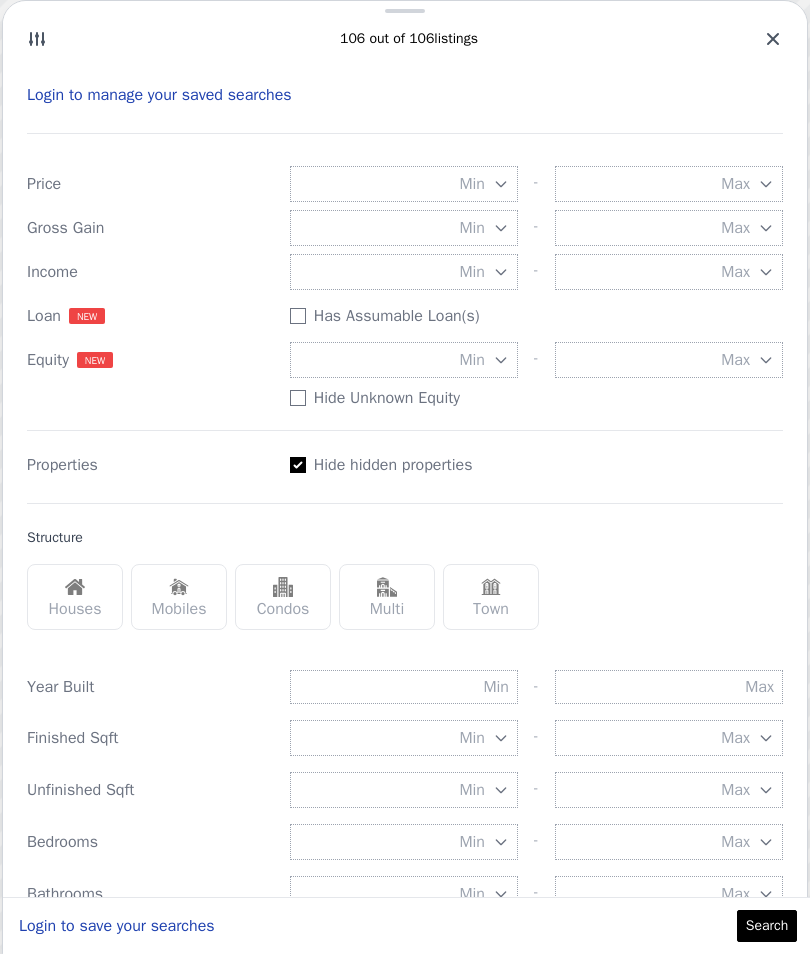 click on "Min" at bounding box center [404, 272] 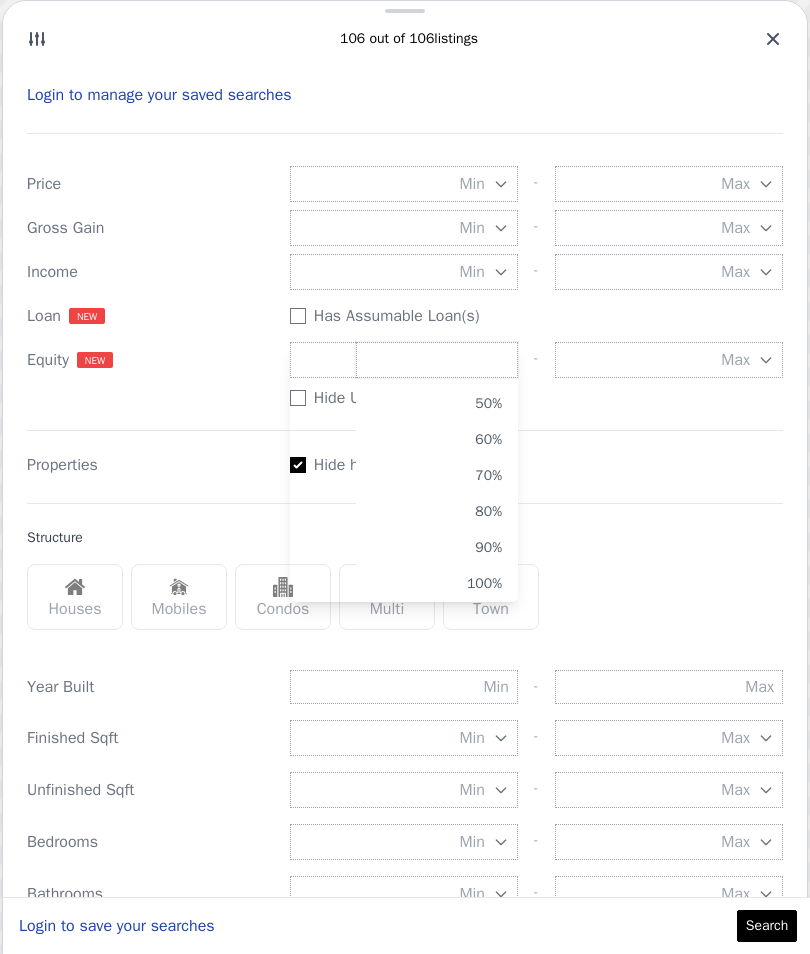 scroll, scrollTop: 172, scrollLeft: 0, axis: vertical 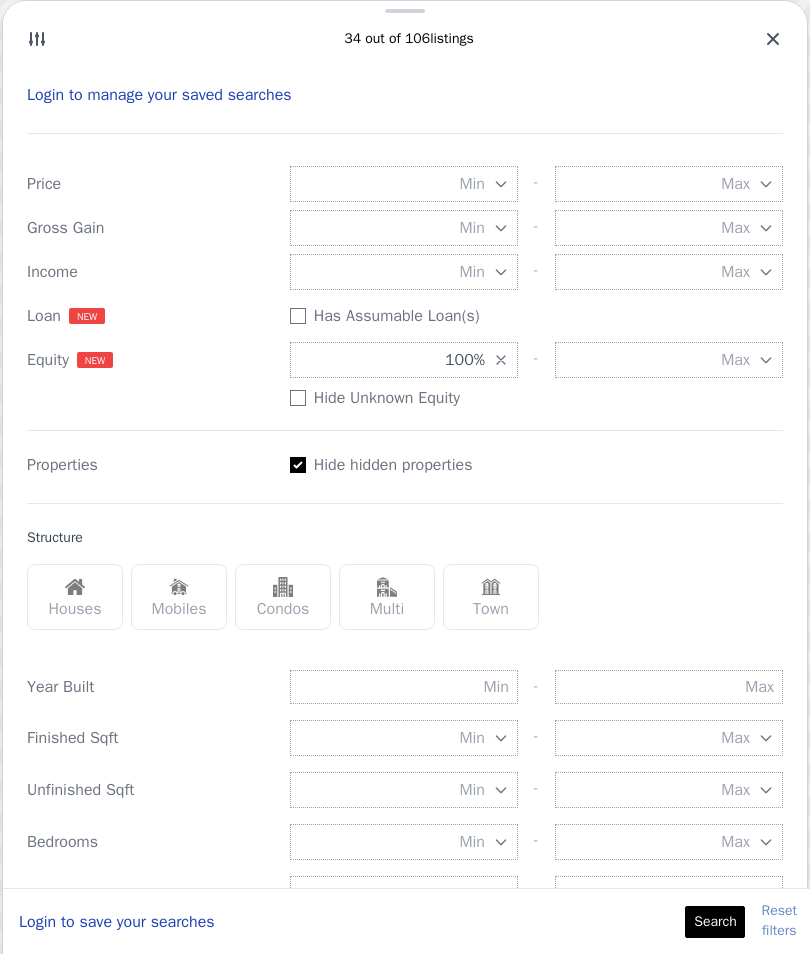 click at bounding box center (75, 587) 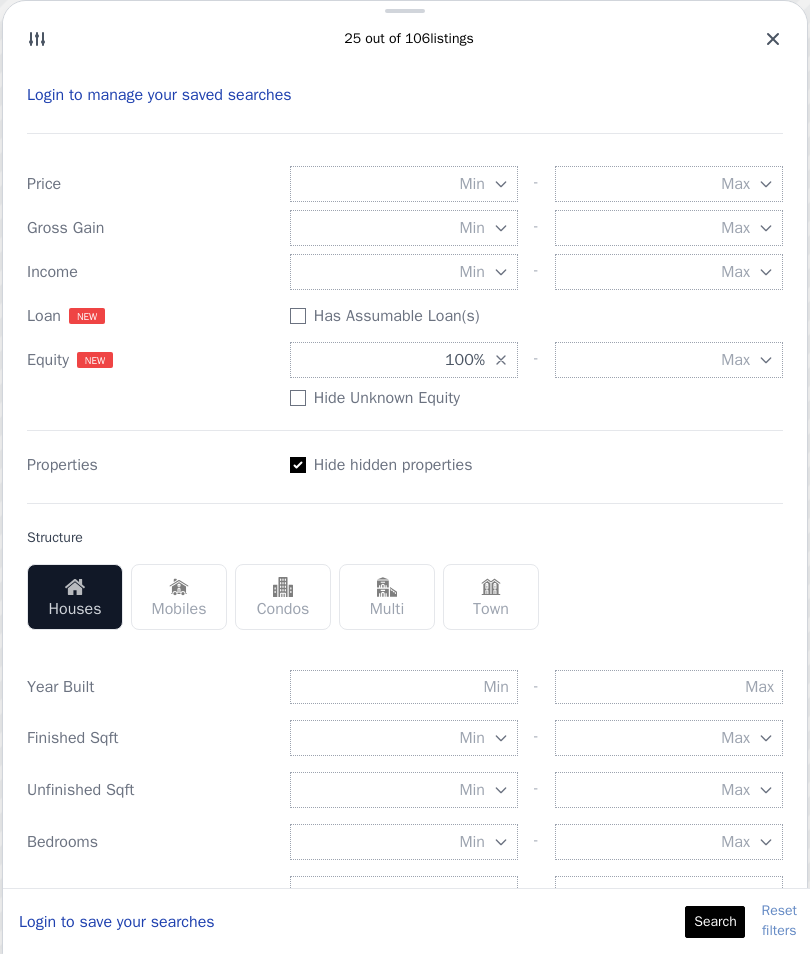 click at bounding box center [387, 587] 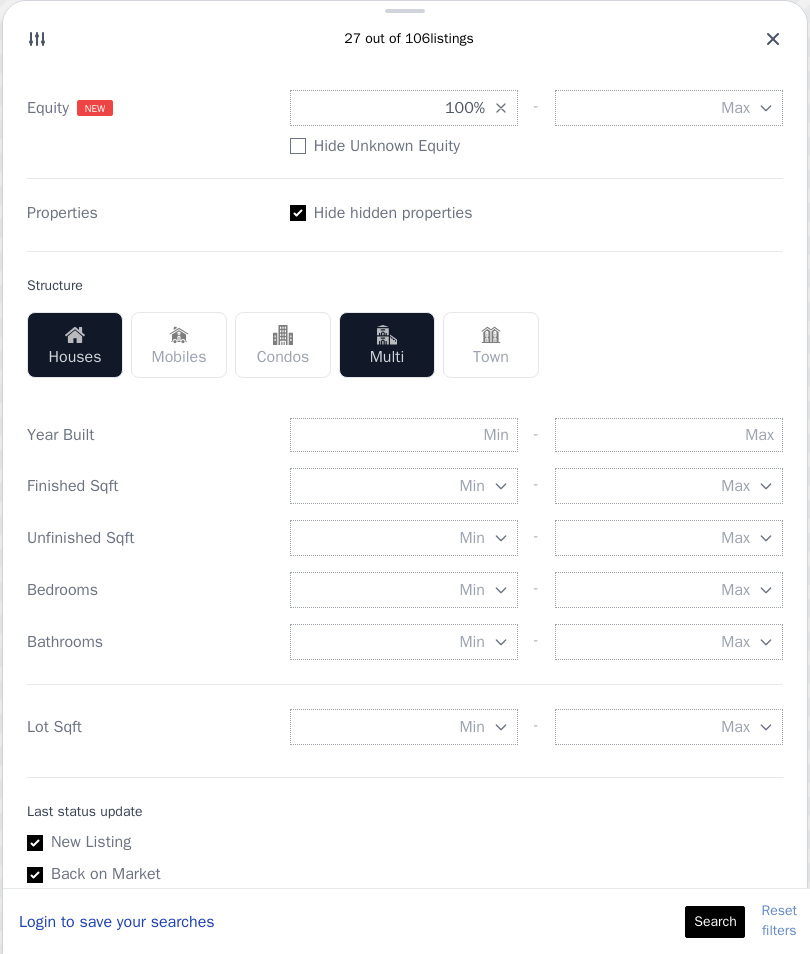 scroll, scrollTop: 253, scrollLeft: 0, axis: vertical 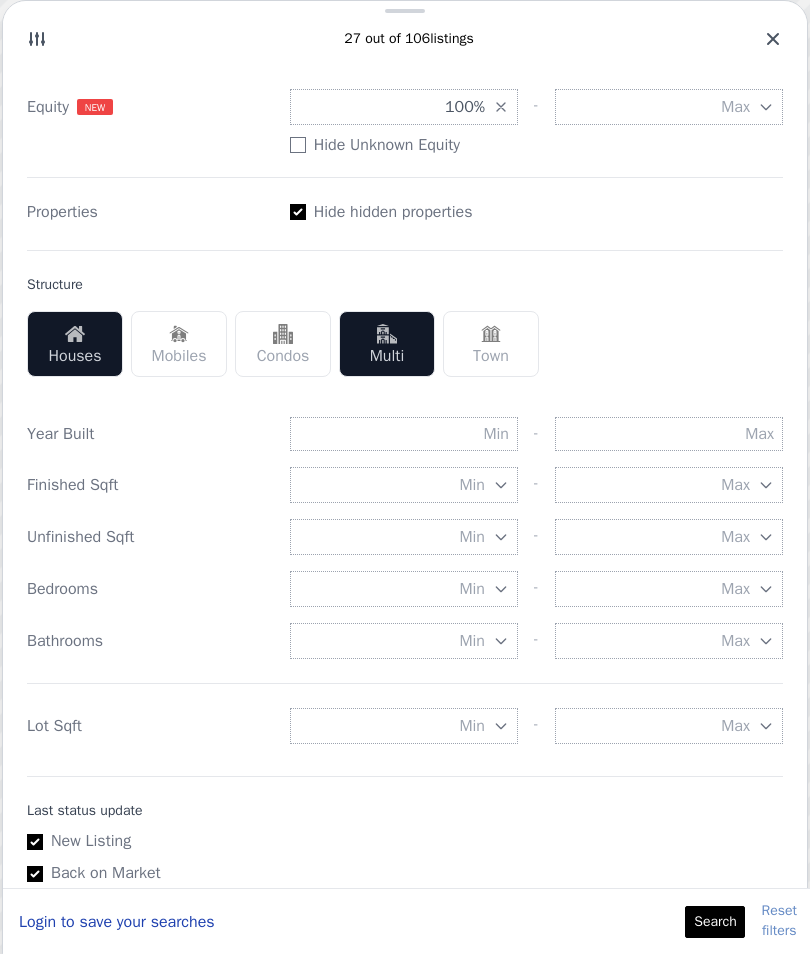 click on "Search" at bounding box center [715, 922] 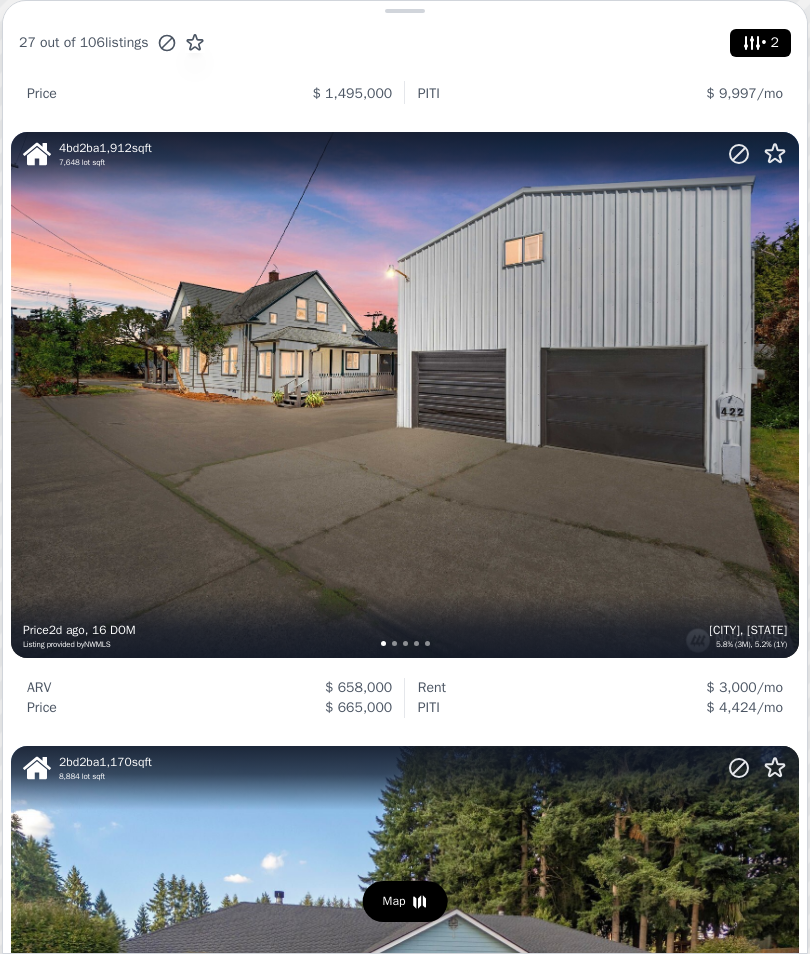 scroll, scrollTop: 564, scrollLeft: 0, axis: vertical 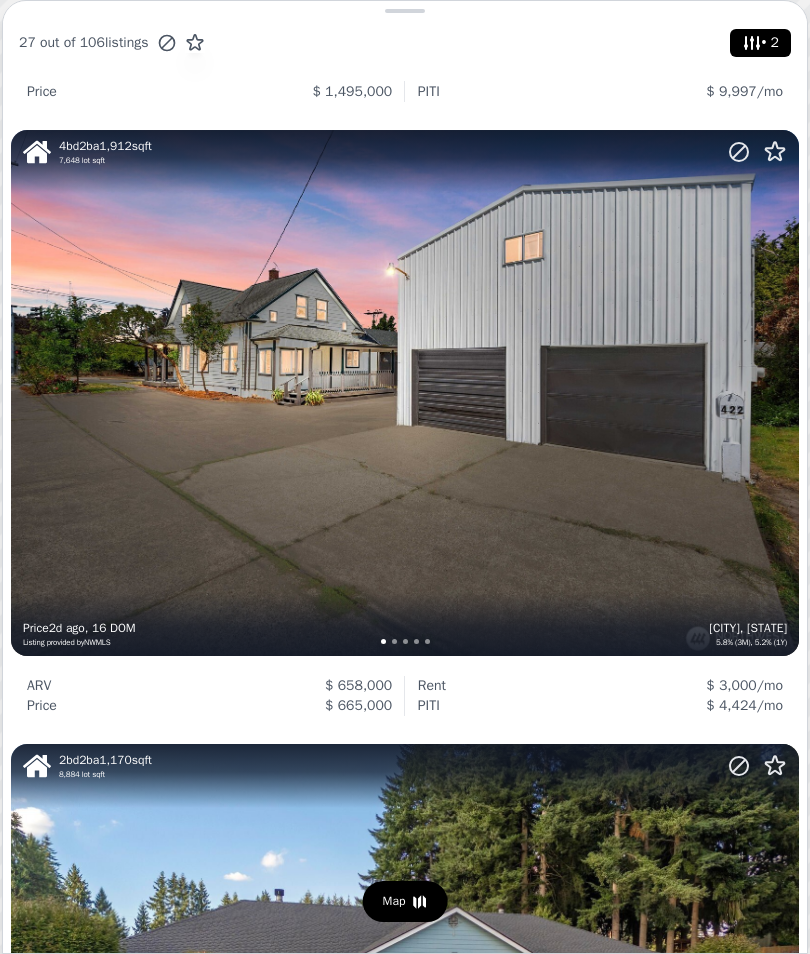 click on "4 bd  2 ba  1,912 sqft  7,648   lot sqft Puyallup, WA 5.8% (3M), 5.2% (1Y) Price  2d ago , 16 DOM Listing provided by  NWMLS" at bounding box center [405, 392] 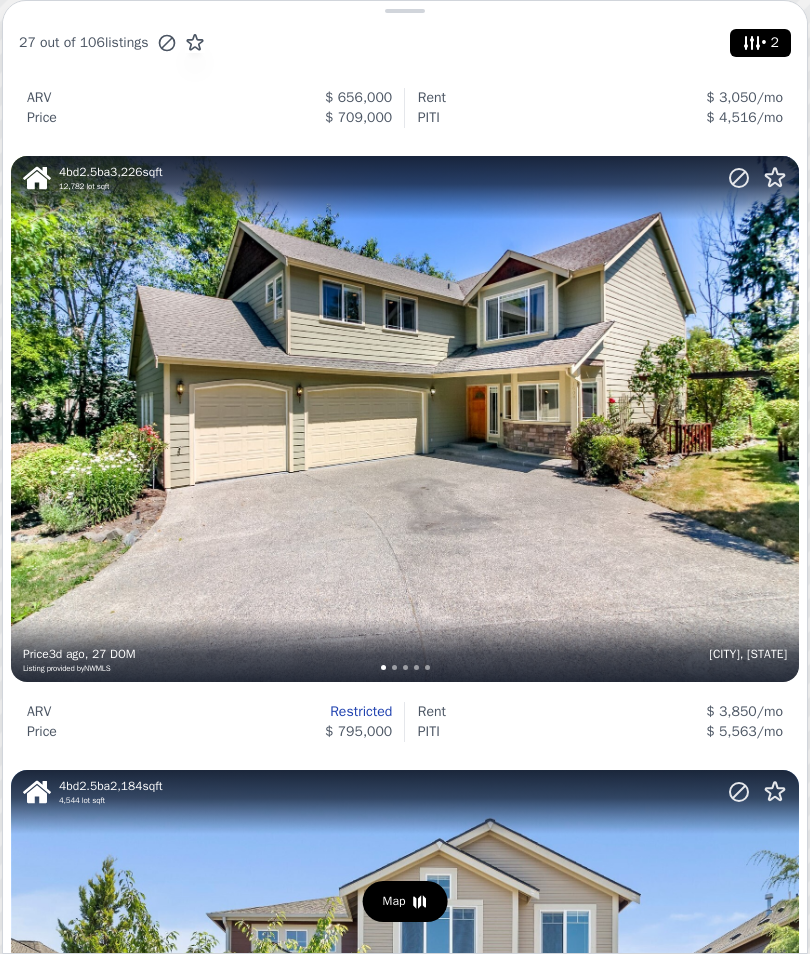 scroll, scrollTop: 2379, scrollLeft: 0, axis: vertical 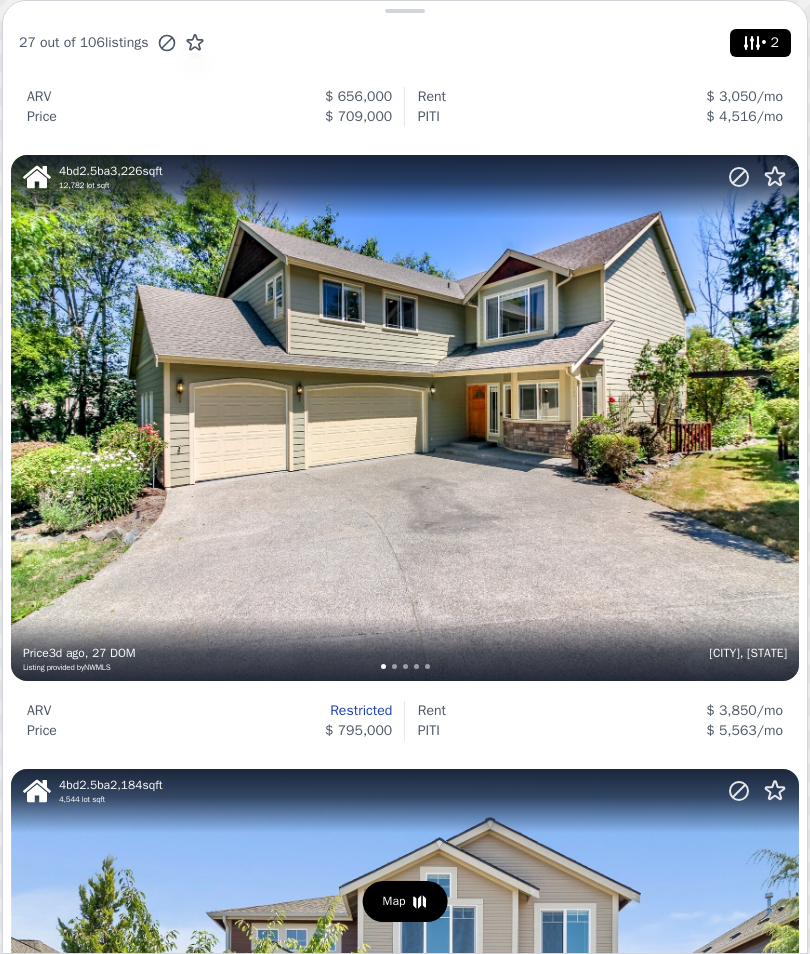 click on "4 bd  2.5 ba  3,226 sqft  12,782   lot sqft Puyallup, WA Price  3d ago , 27 DOM Listing provided by  NWMLS" at bounding box center (405, 417) 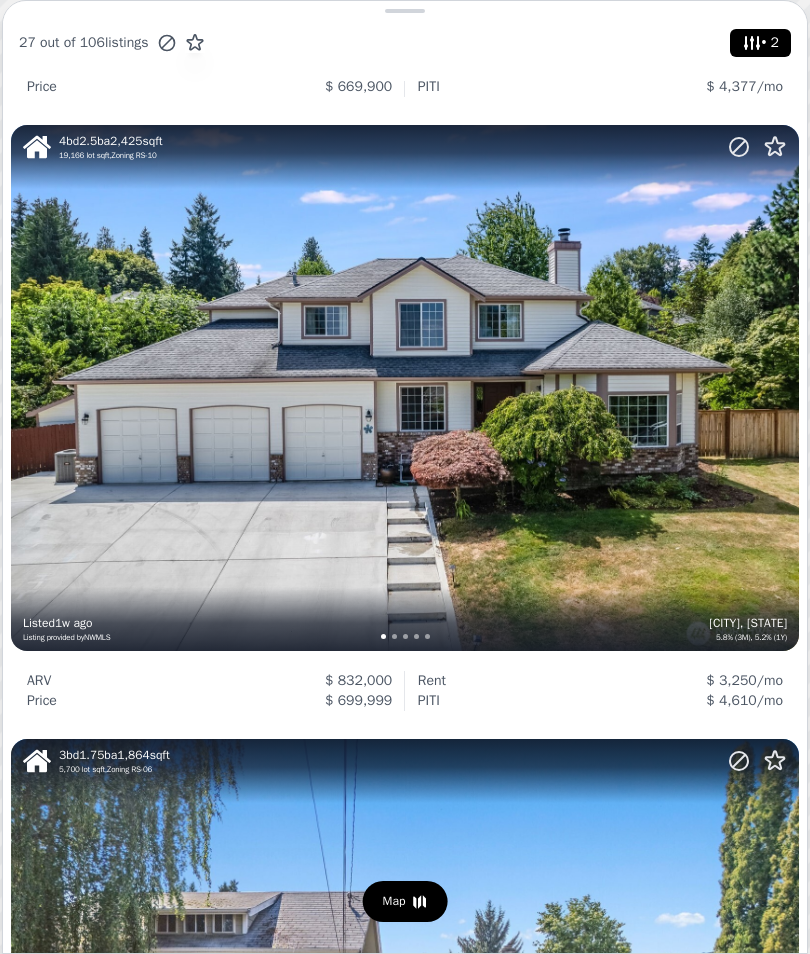 scroll, scrollTop: 6097, scrollLeft: 0, axis: vertical 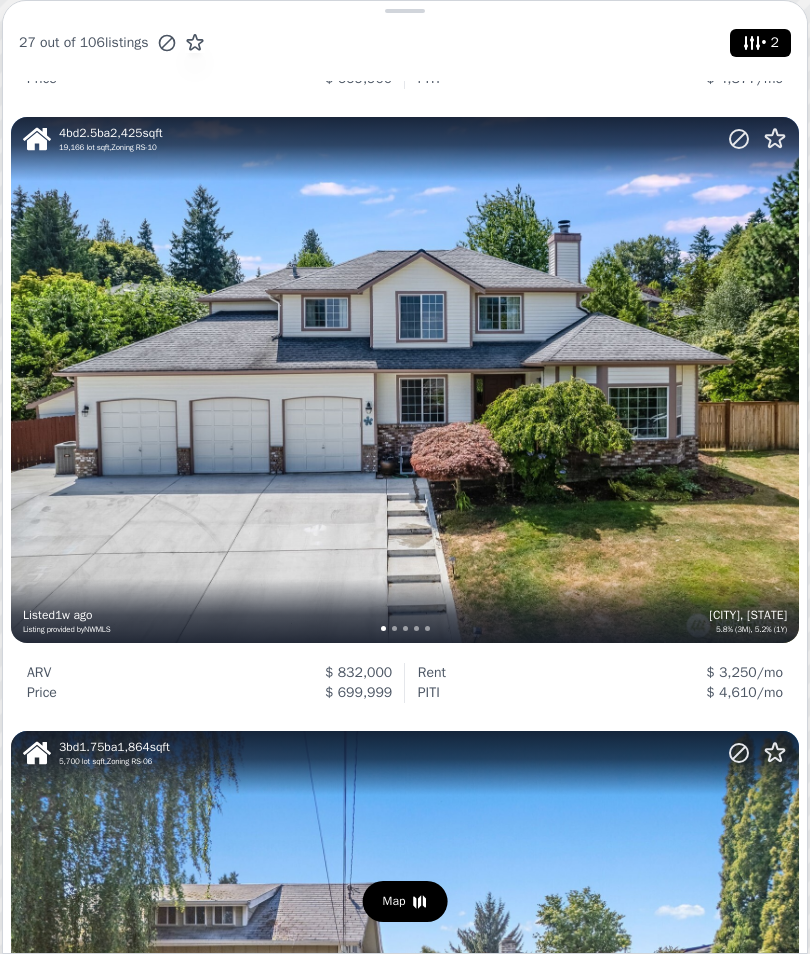 click on "4 bd  2.5 ba  2,425 sqft  19,166   lot sqft ,  Zoning RS-10 Puyallup, WA 5.8% (3M), 5.2% (1Y) Listed  1w ago Listing provided by  NWMLS" at bounding box center (405, 379) 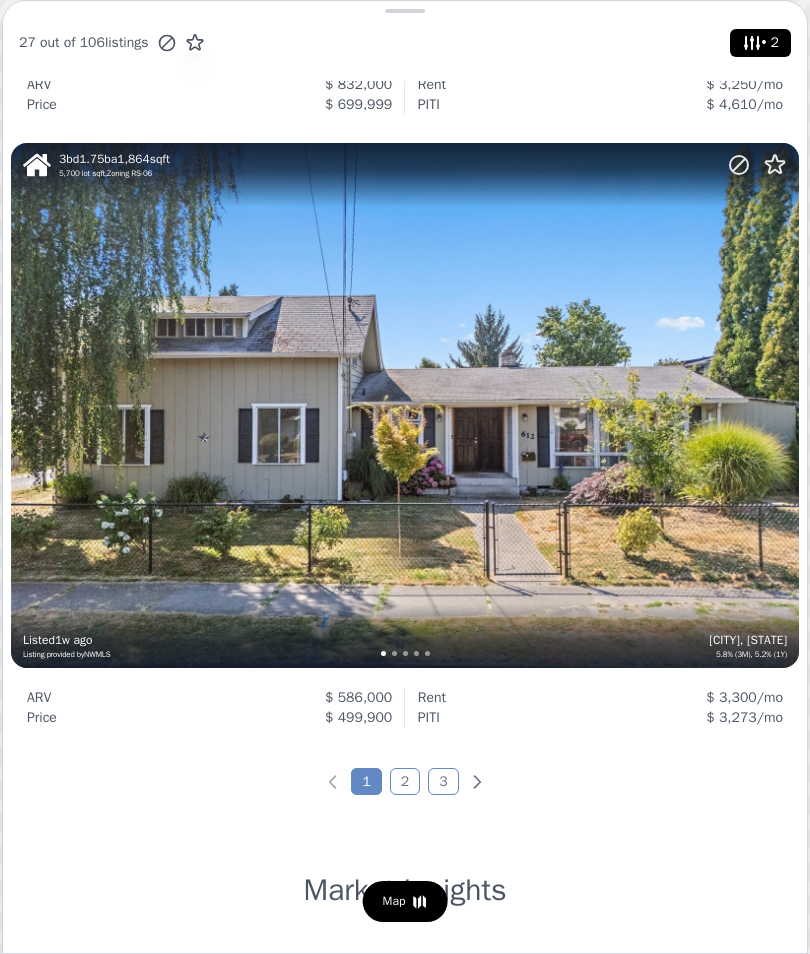 scroll, scrollTop: 6686, scrollLeft: 0, axis: vertical 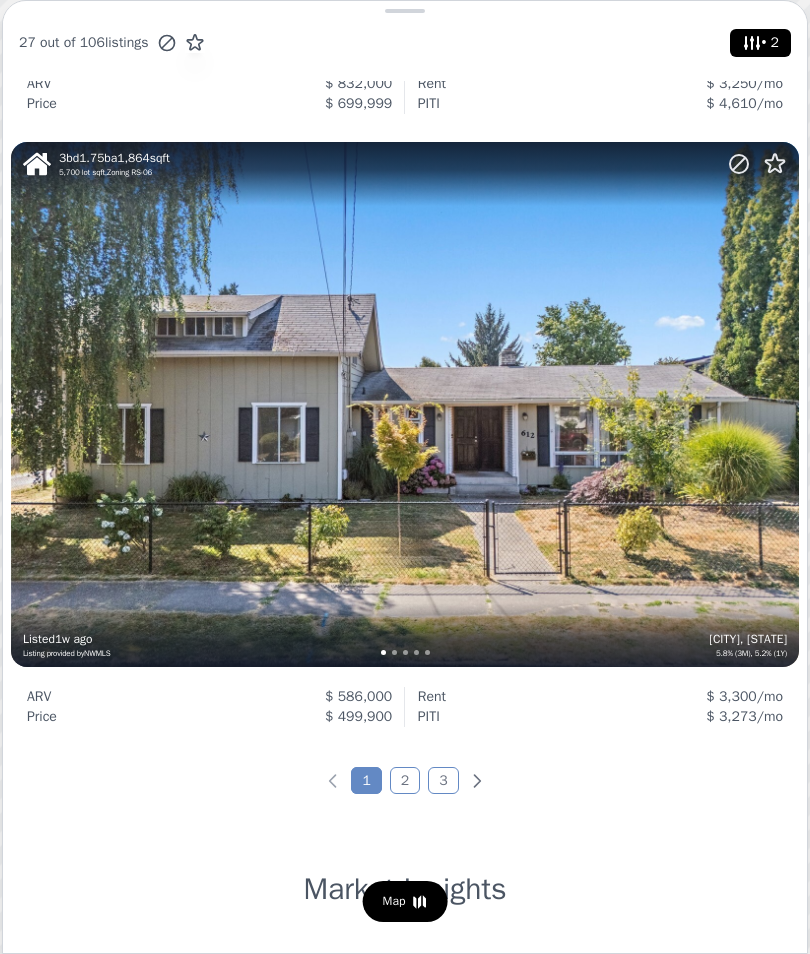 click on "3 bd  1.75 ba  1,864 sqft  5,700   lot sqft ,  Zoning RS-06 Puyallup, WA 5.8% (3M), 5.2% (1Y) Listed  1w ago Listing provided by  NWMLS" at bounding box center [405, 404] 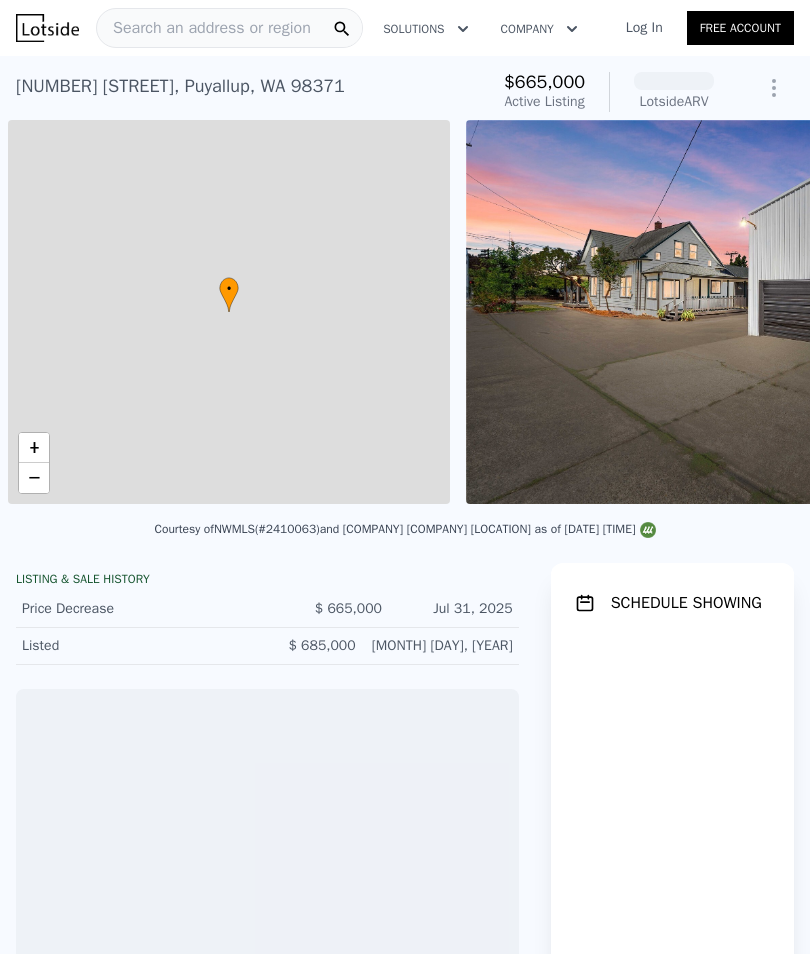 scroll, scrollTop: 0, scrollLeft: 0, axis: both 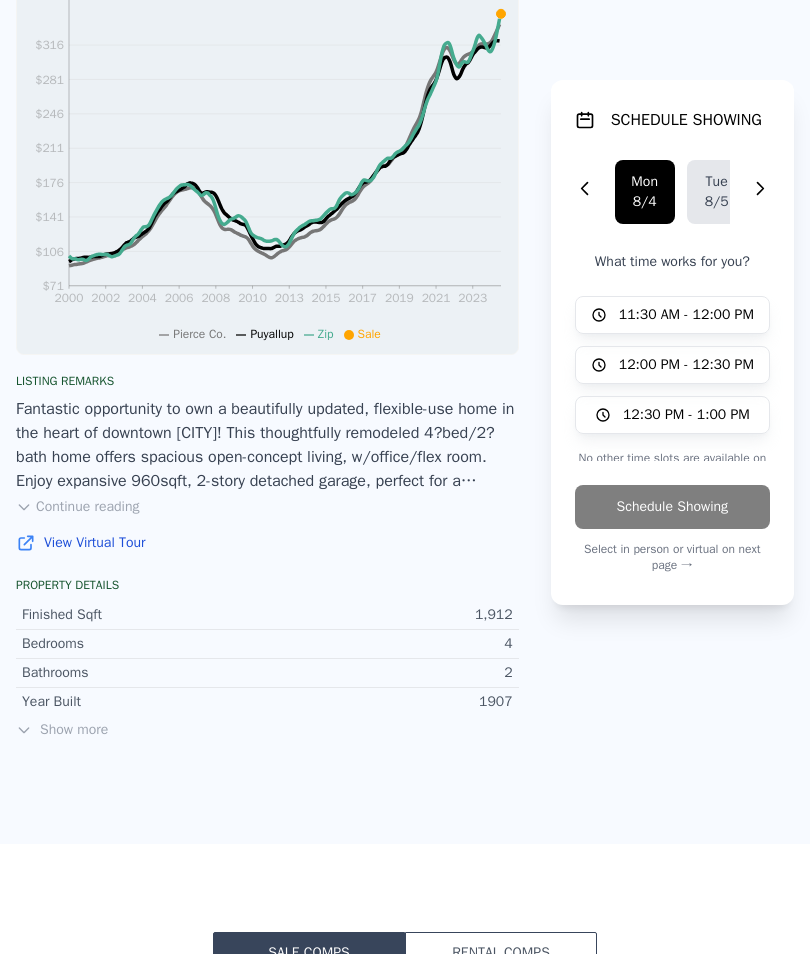 click on "Continue reading" at bounding box center [77, 507] 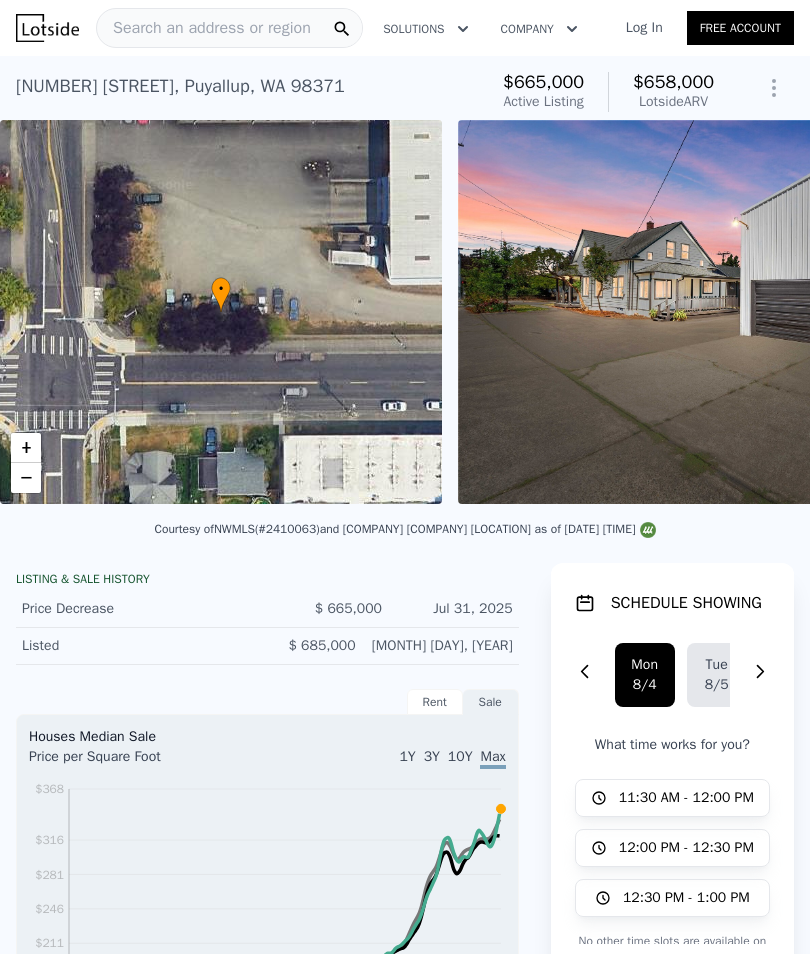 scroll, scrollTop: 0, scrollLeft: 0, axis: both 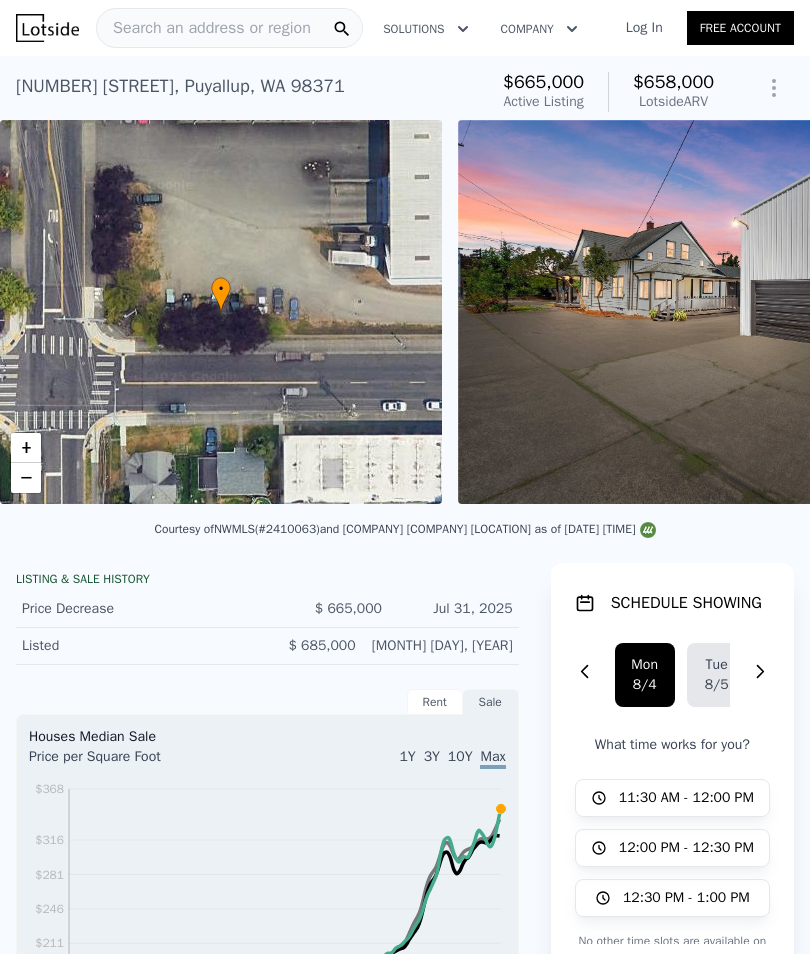 click at bounding box center [746, 312] 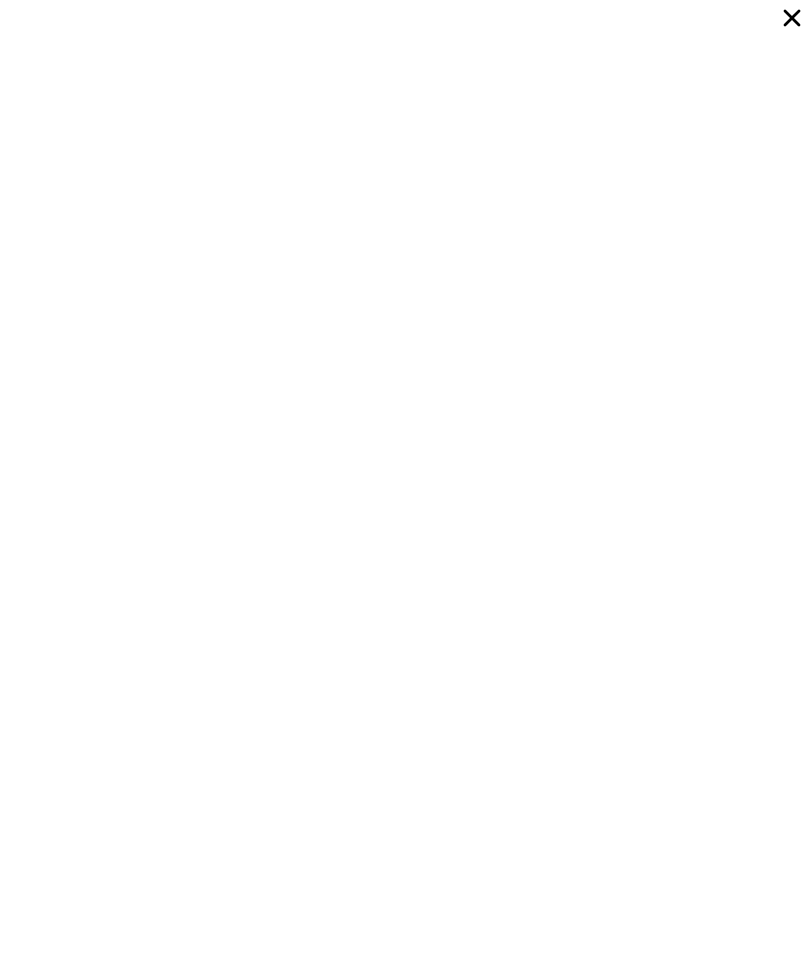 scroll, scrollTop: 12999, scrollLeft: 0, axis: vertical 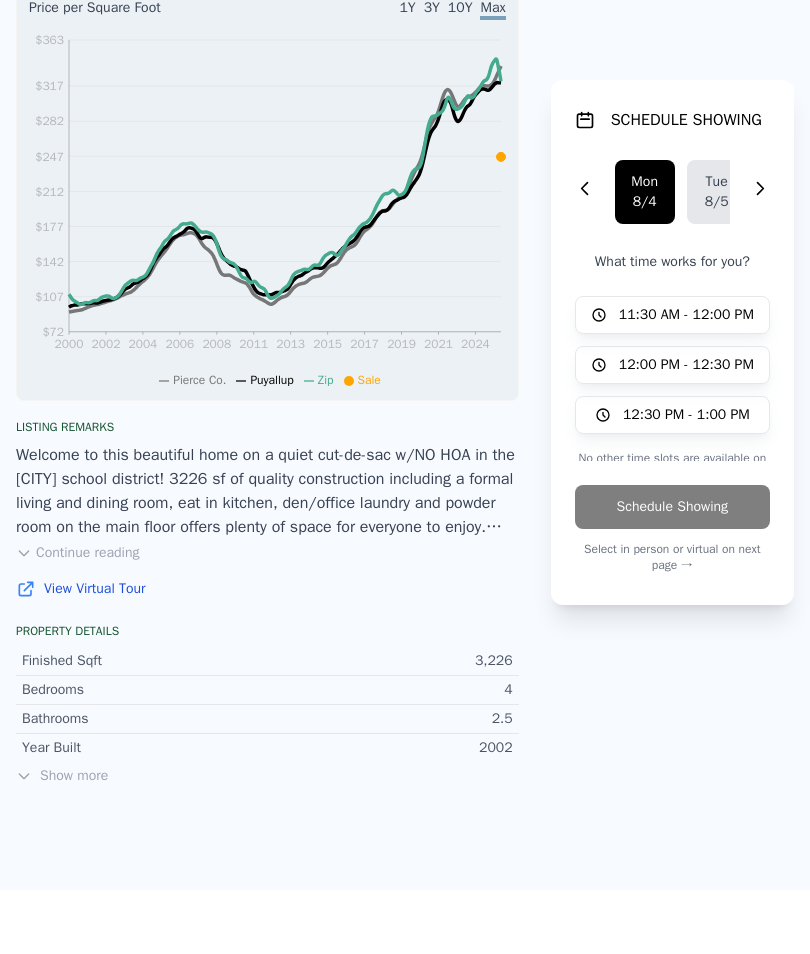 click on "Continue reading" at bounding box center (77, 553) 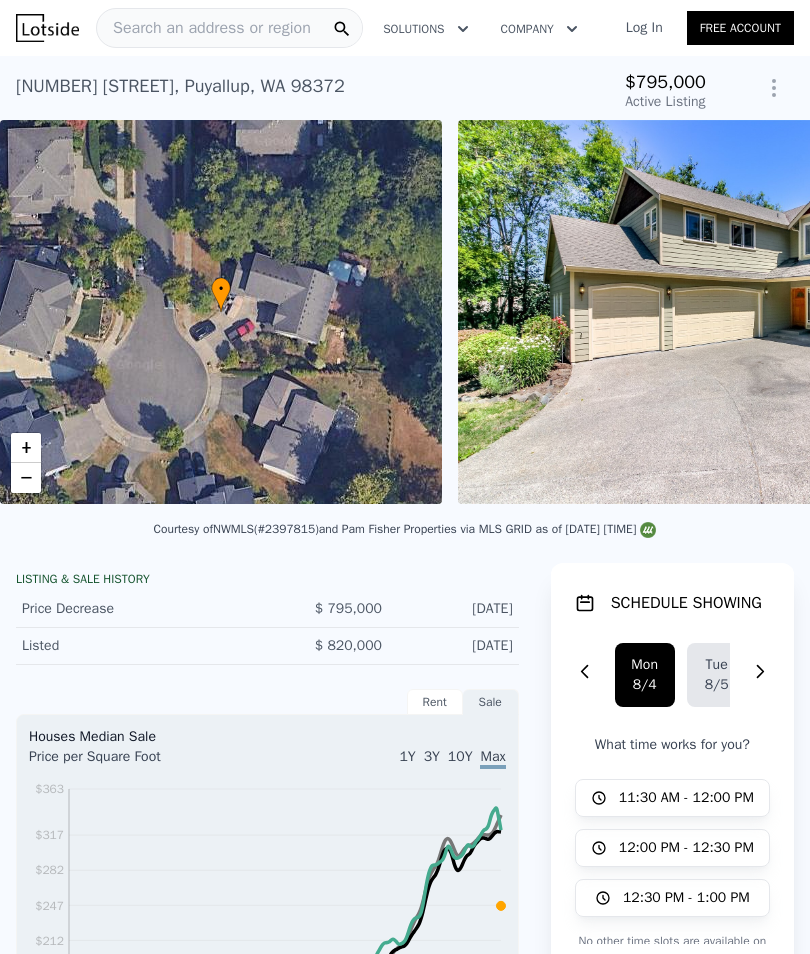 scroll, scrollTop: 0, scrollLeft: 5, axis: horizontal 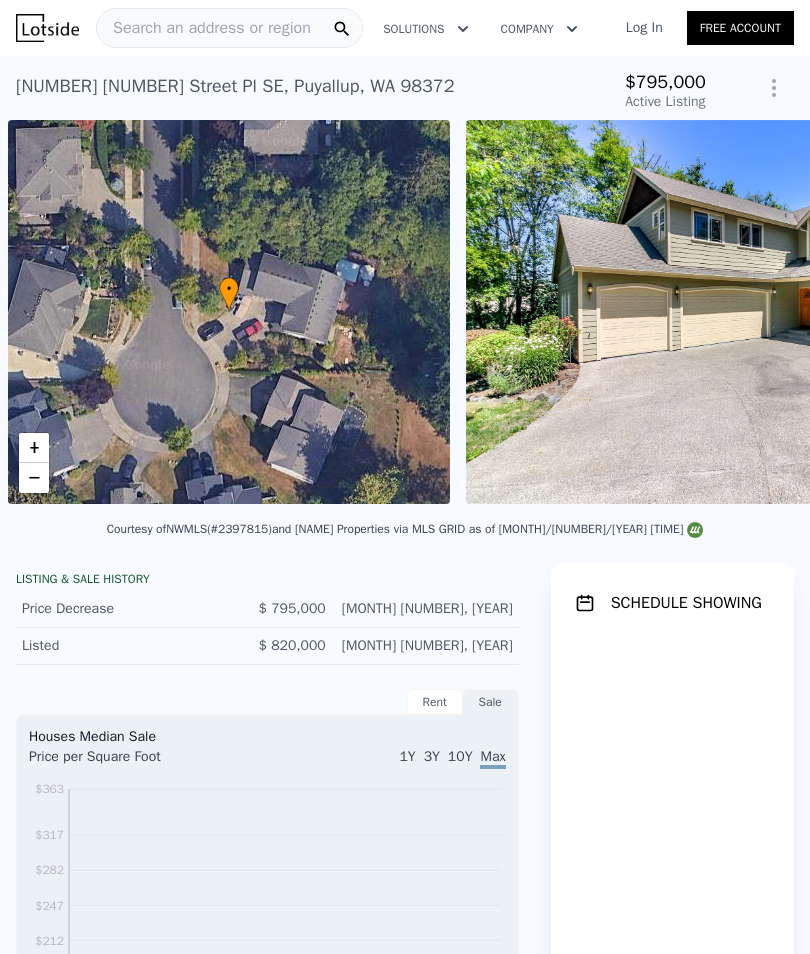 type on "-$ 848,841" 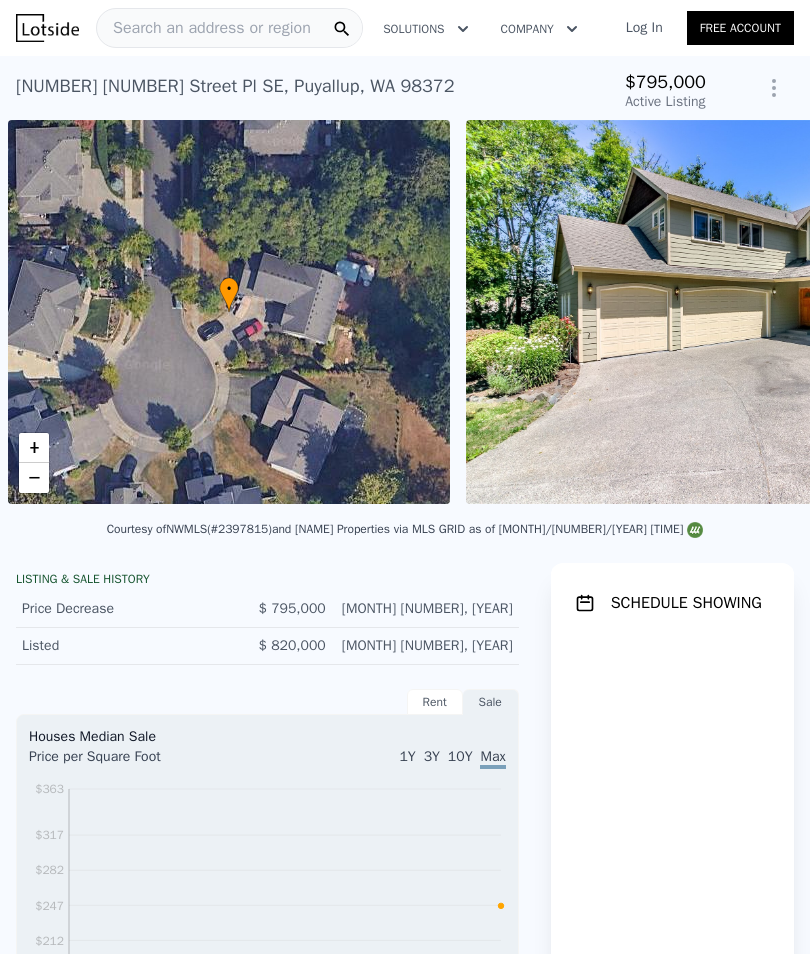 scroll, scrollTop: 0, scrollLeft: 8, axis: horizontal 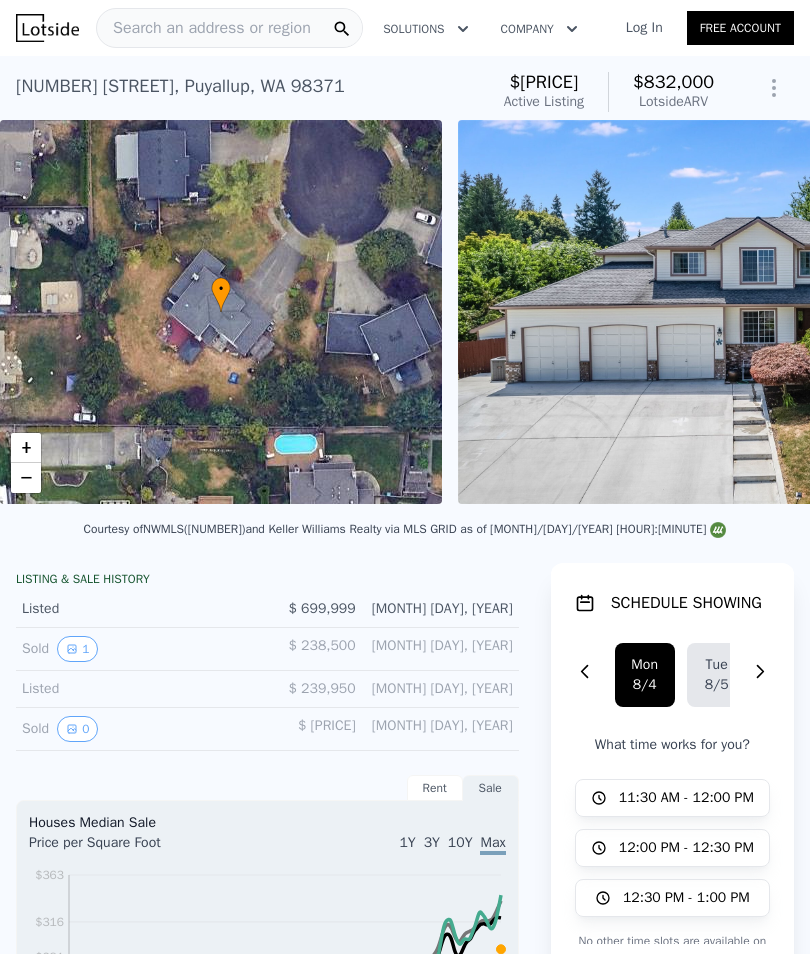 click on "•
+ −" at bounding box center (221, 312) 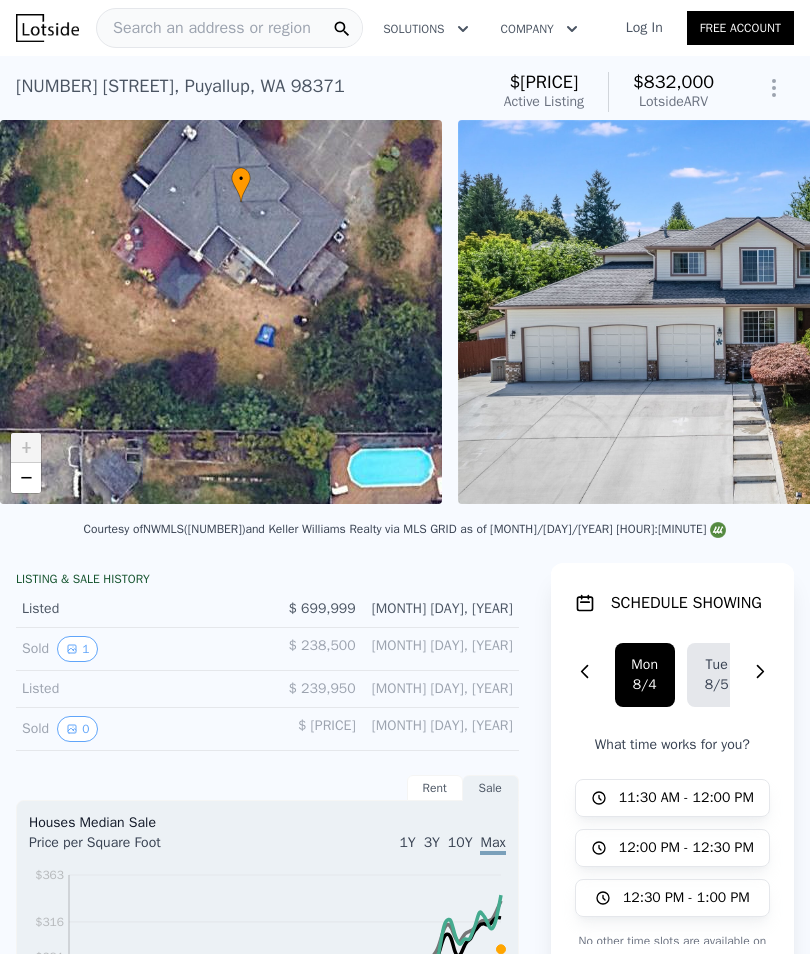 click at bounding box center [746, 312] 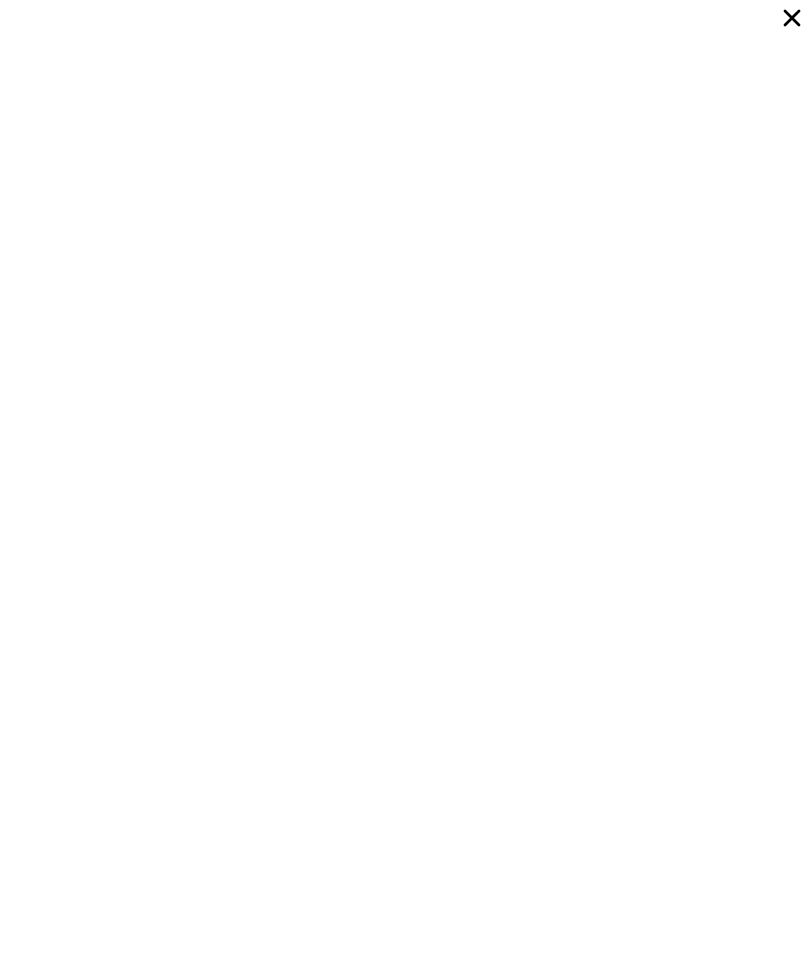 scroll, scrollTop: 11934, scrollLeft: 0, axis: vertical 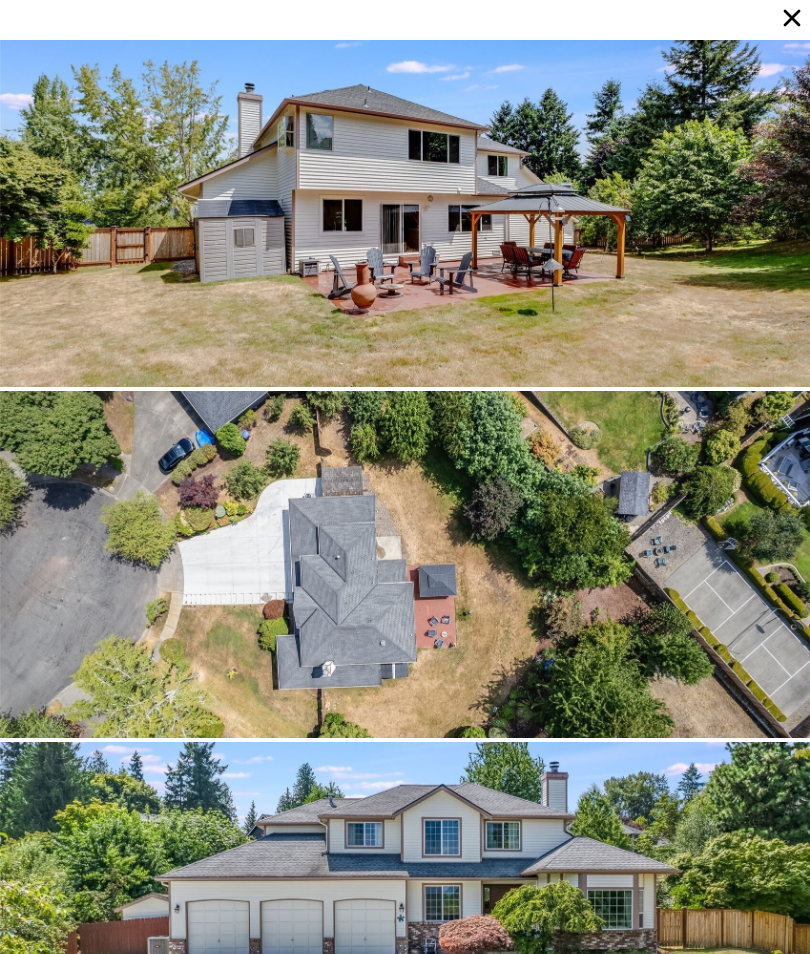 click at bounding box center (405, 564) 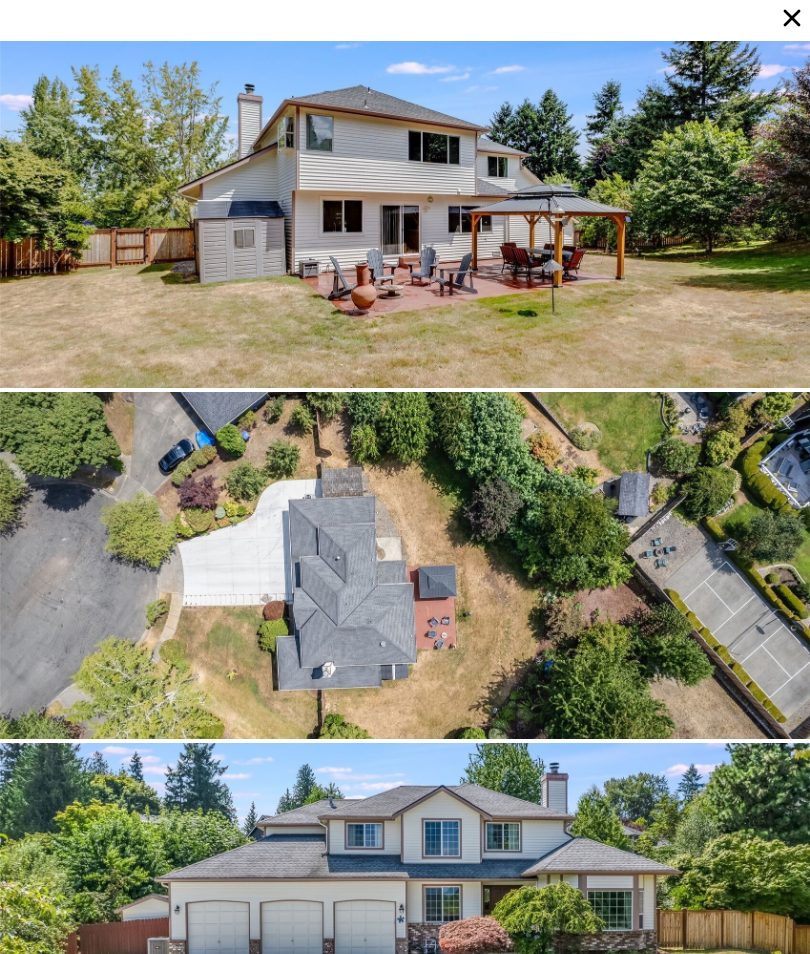 scroll, scrollTop: 11934, scrollLeft: 0, axis: vertical 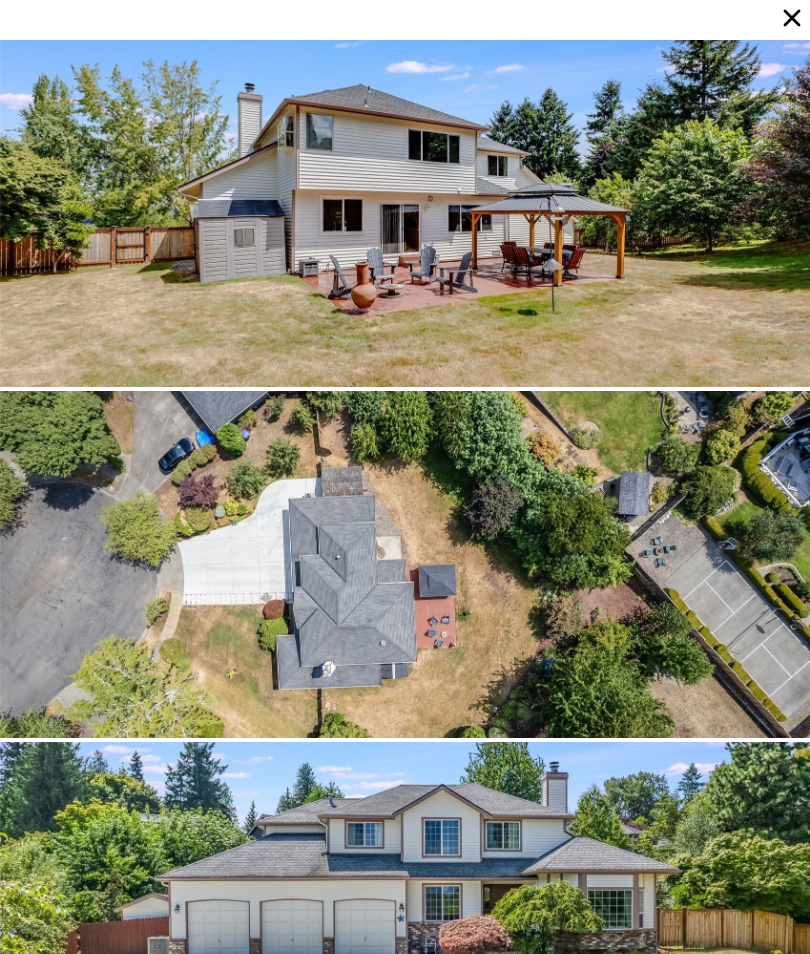 click at bounding box center [405, 564] 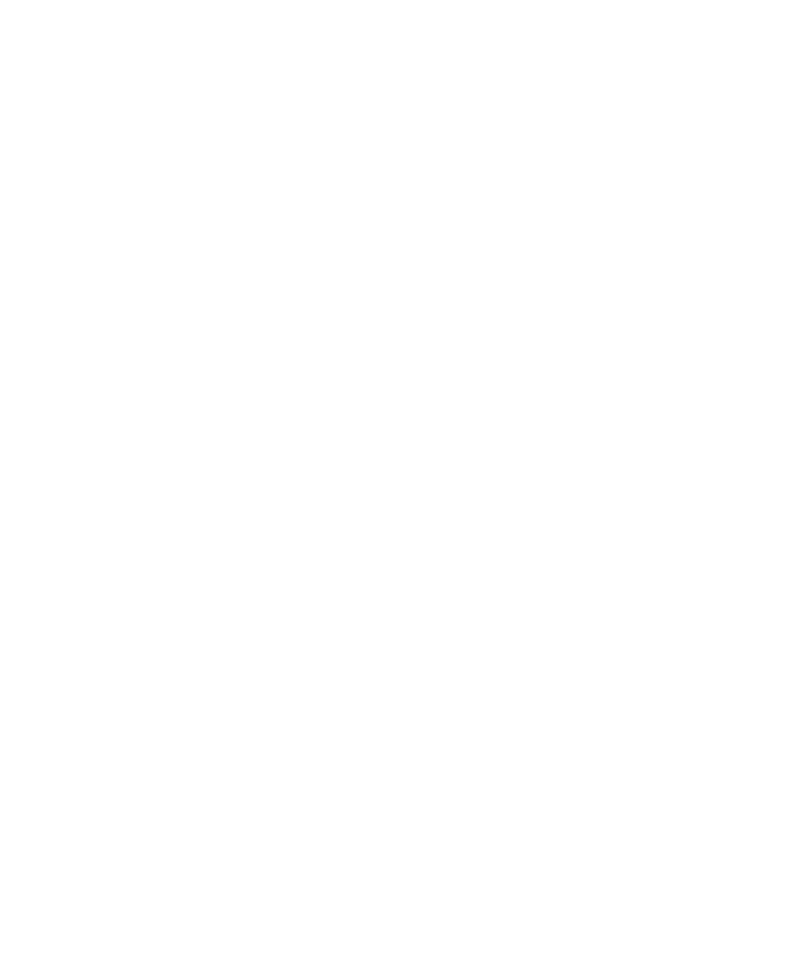 scroll, scrollTop: 0, scrollLeft: 0, axis: both 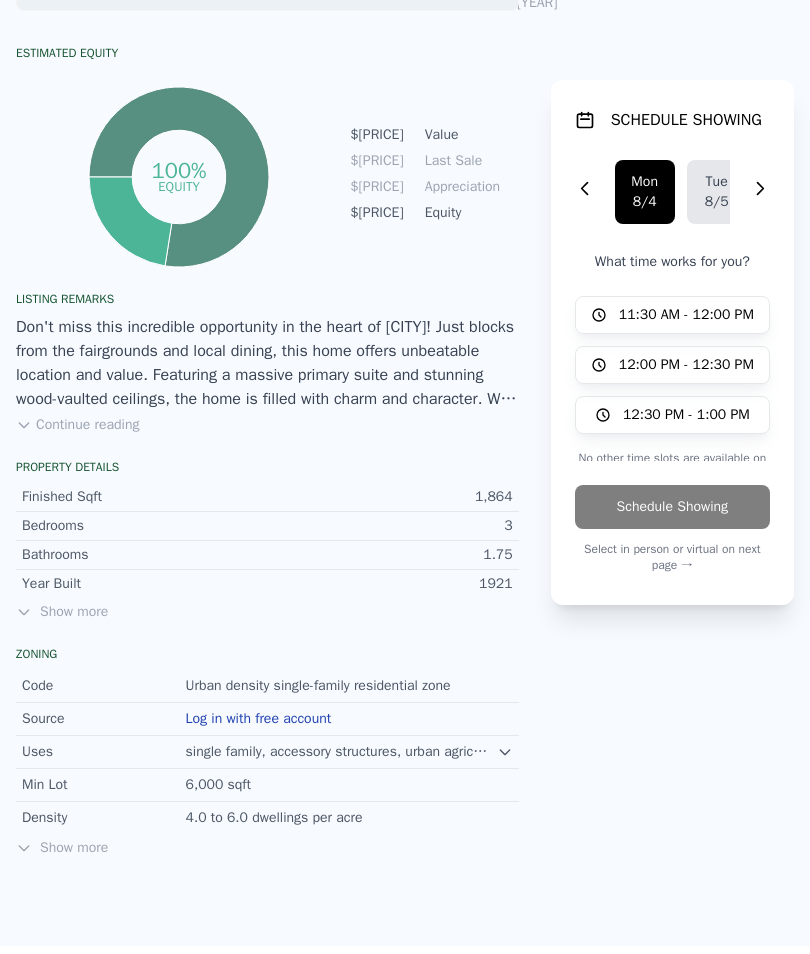 click on "Continue reading" at bounding box center (77, 425) 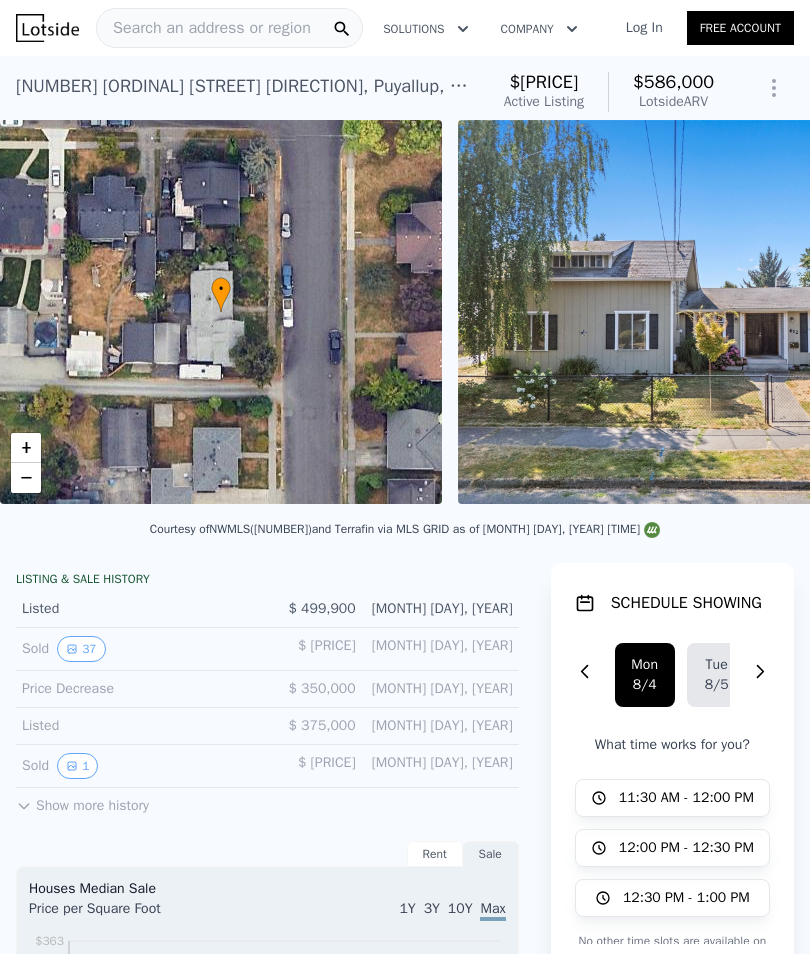 scroll, scrollTop: 0, scrollLeft: 10, axis: horizontal 